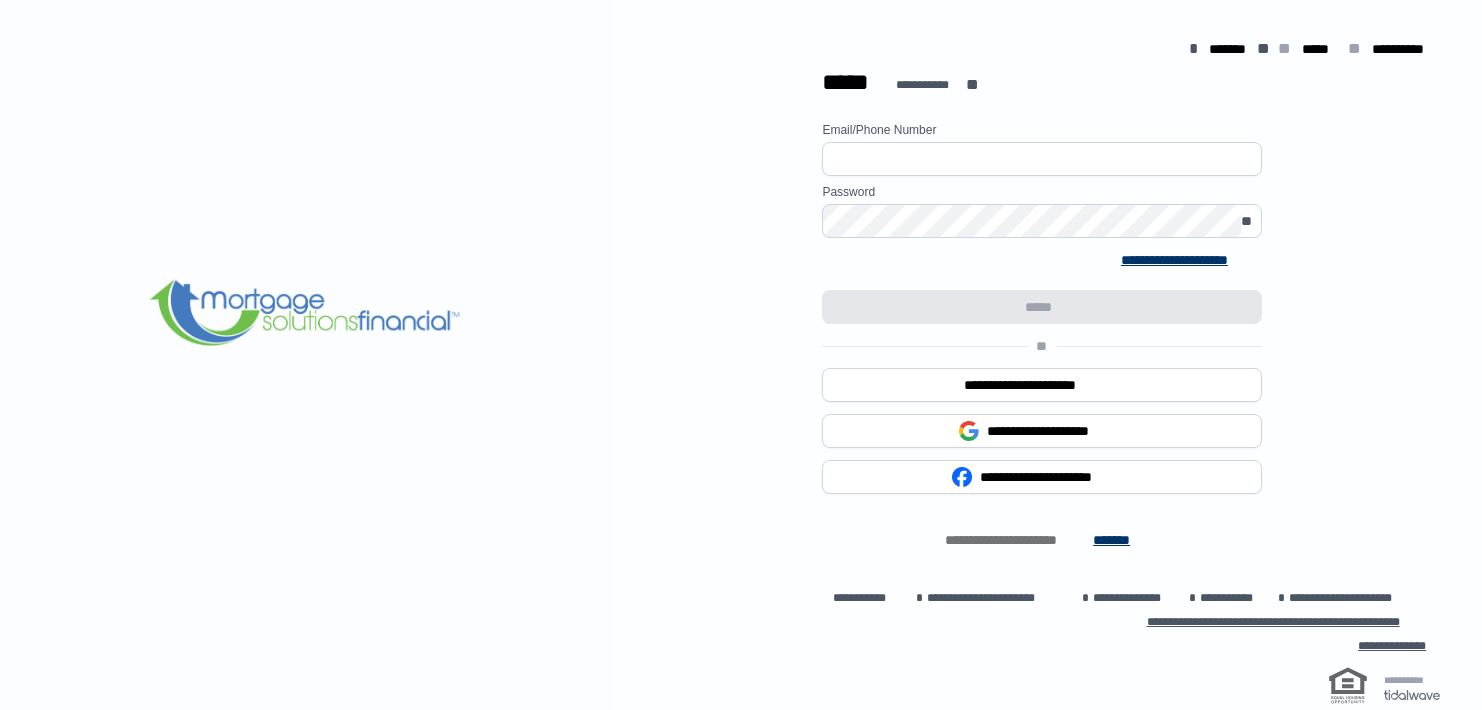 scroll, scrollTop: 0, scrollLeft: 0, axis: both 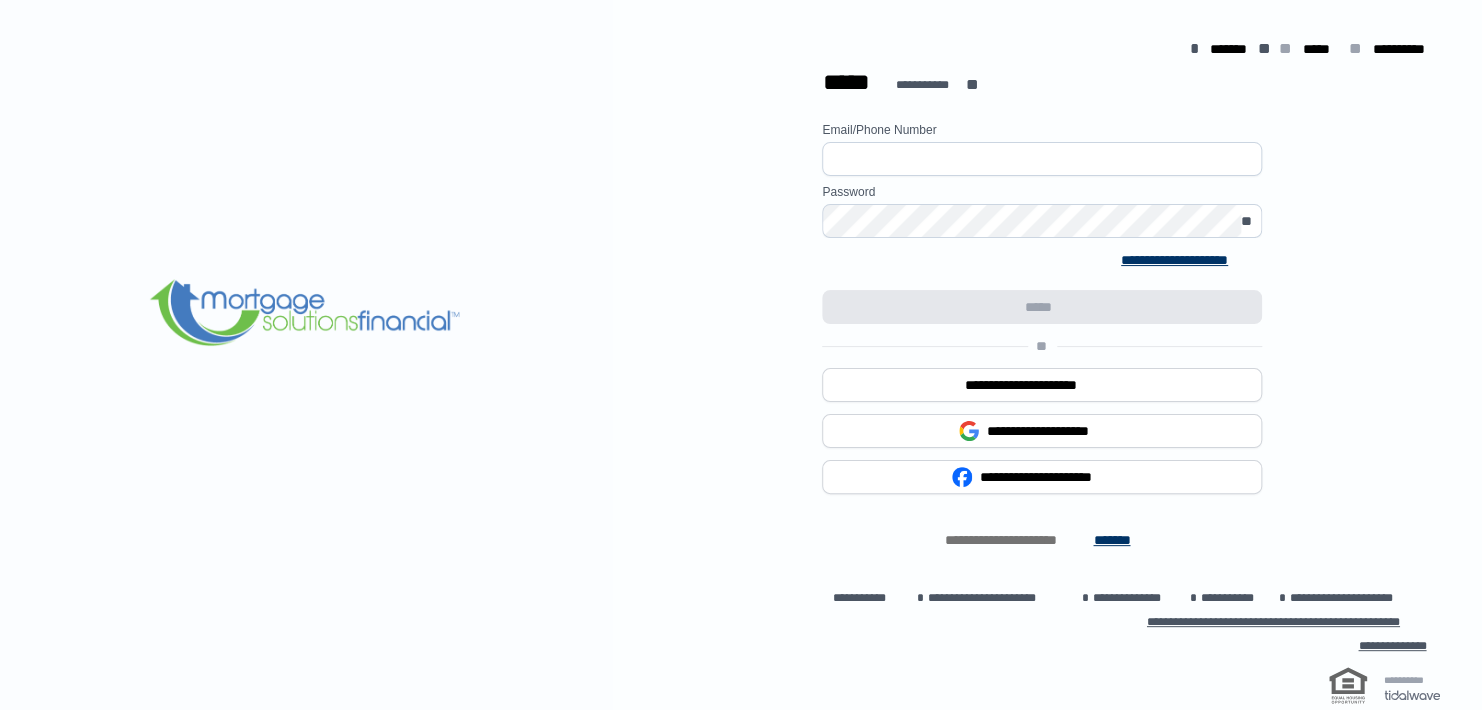 type on "**********" 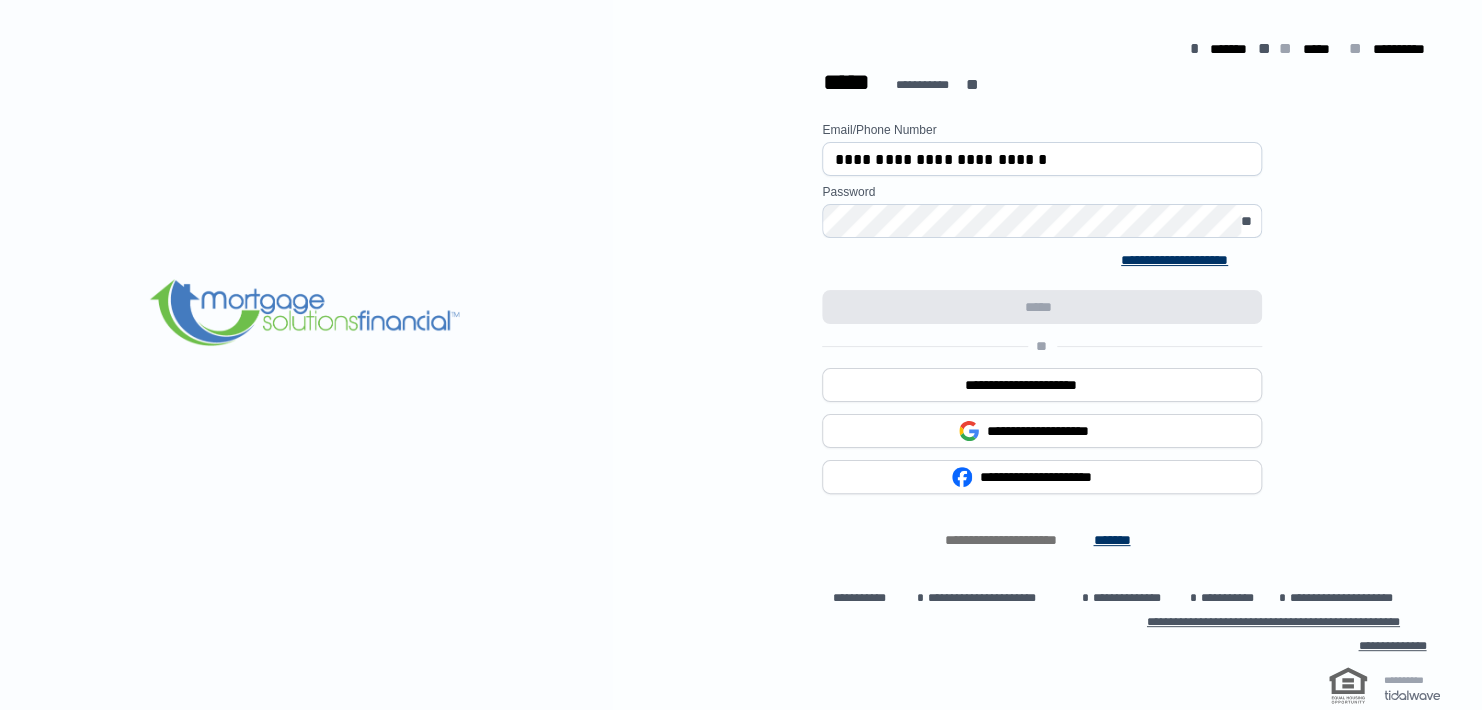 click on "[EMAIL]/[PHONE] [PASSWORD]" at bounding box center [1042, 336] 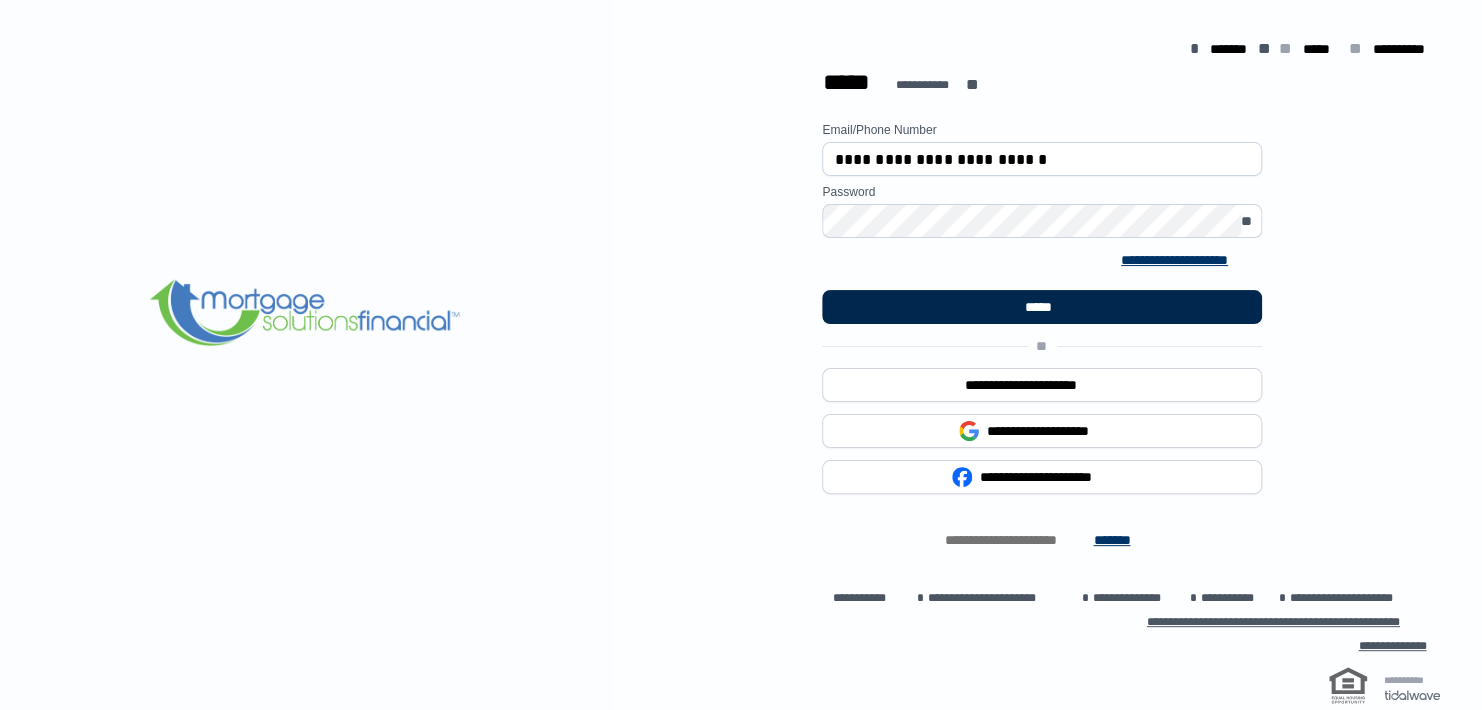 click on "*****" at bounding box center (1042, 307) 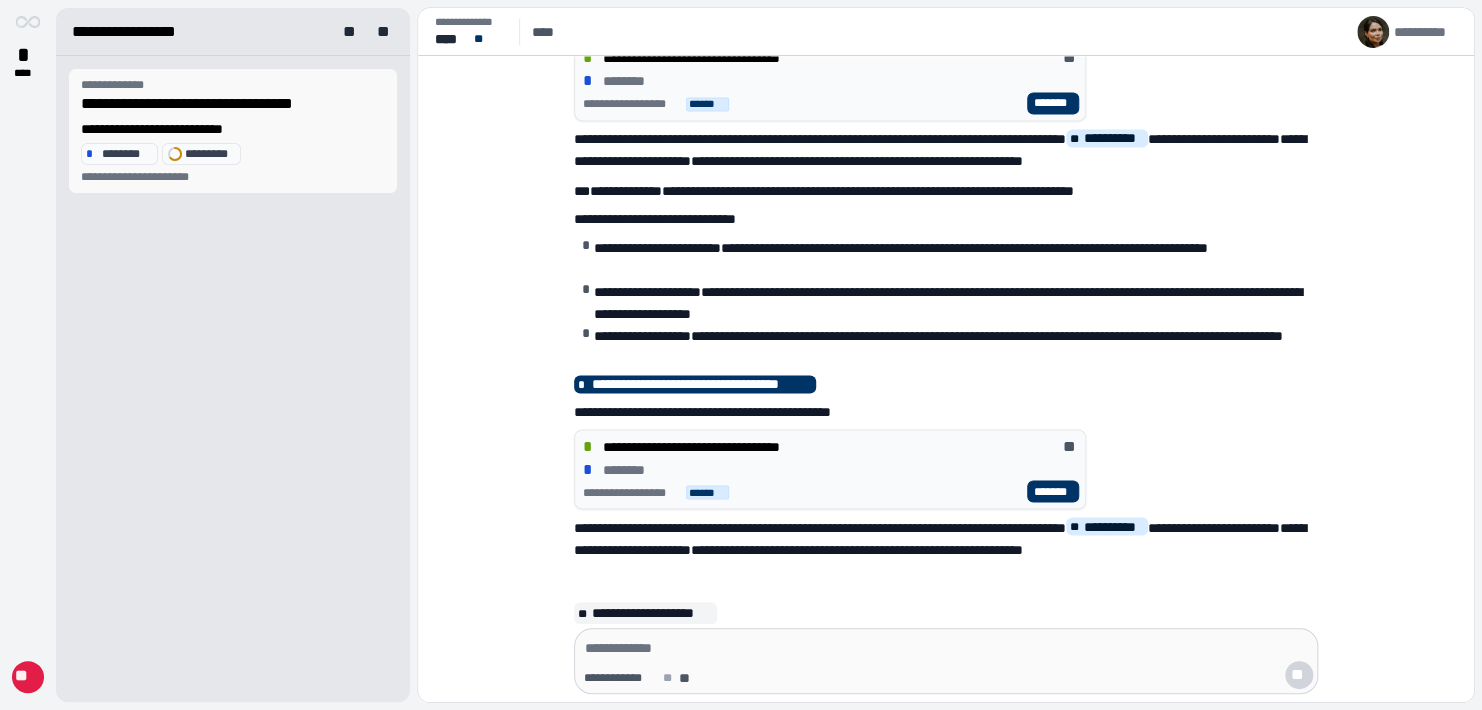 click on "**********" at bounding box center [233, 131] 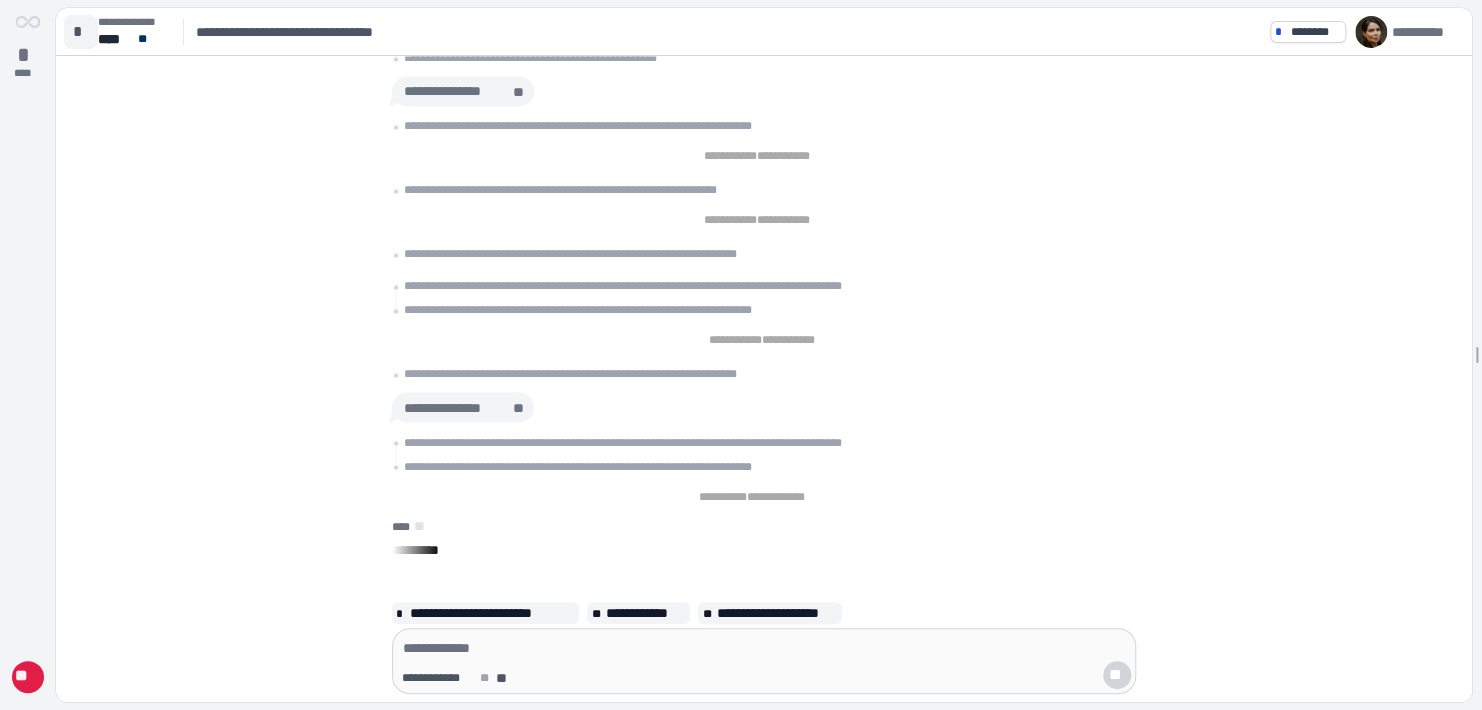 click on "*" at bounding box center [81, 32] 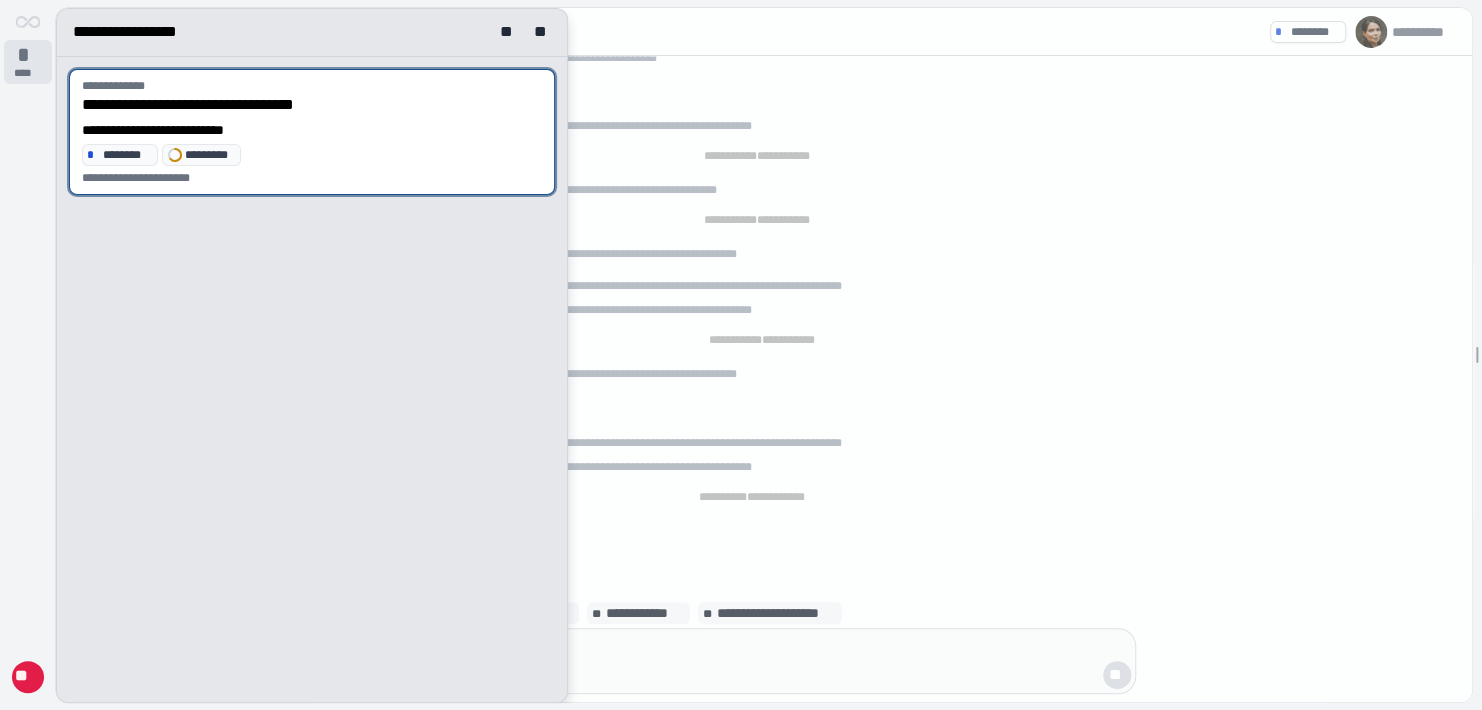 click on "*" at bounding box center (28, 55) 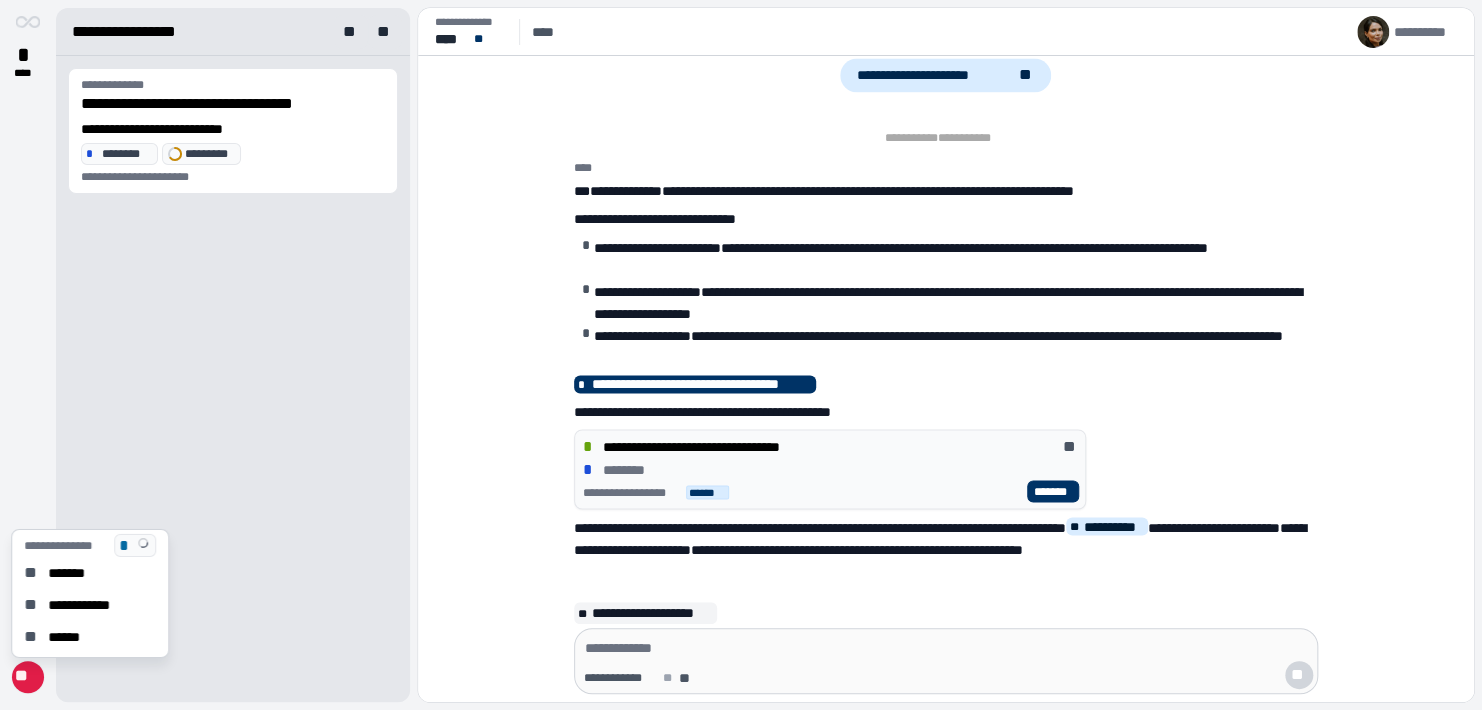 click on "**" at bounding box center (28, 678) 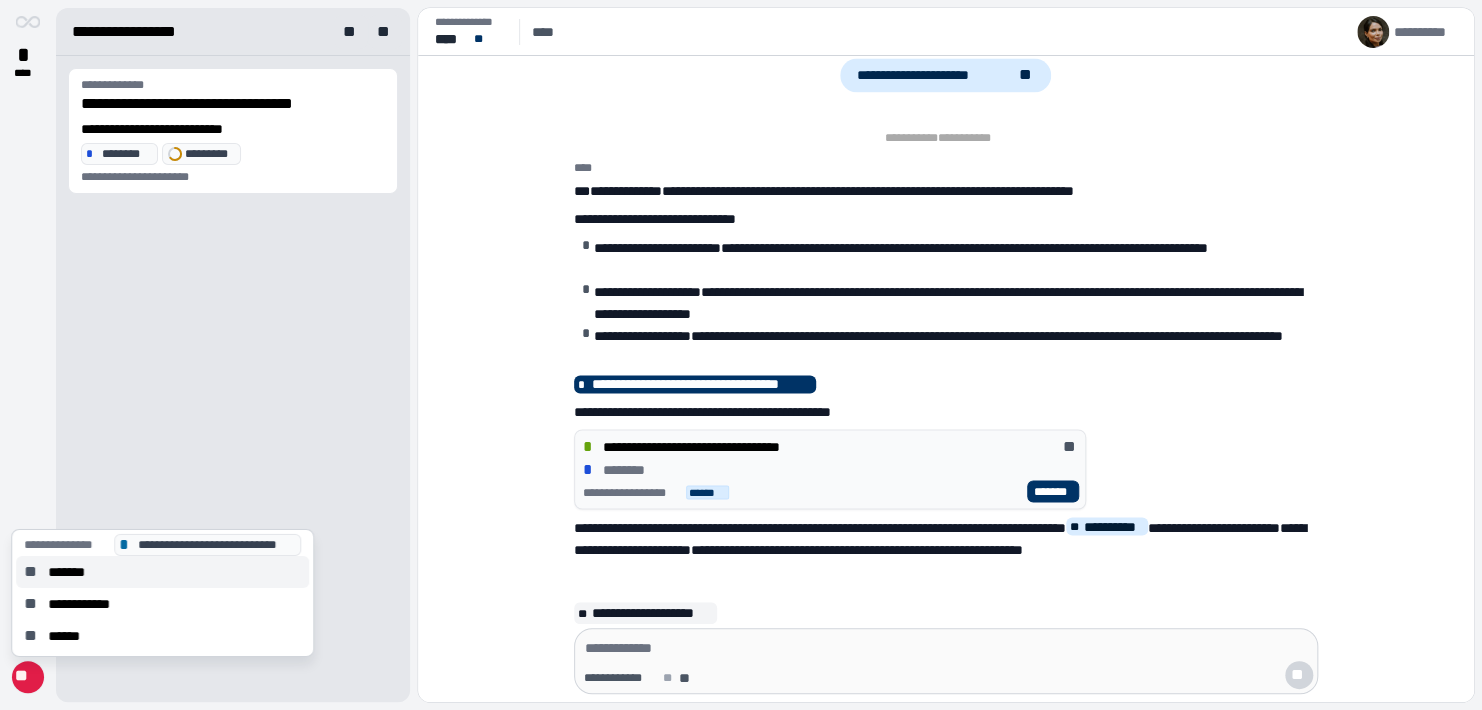 click on "*******" at bounding box center (73, 572) 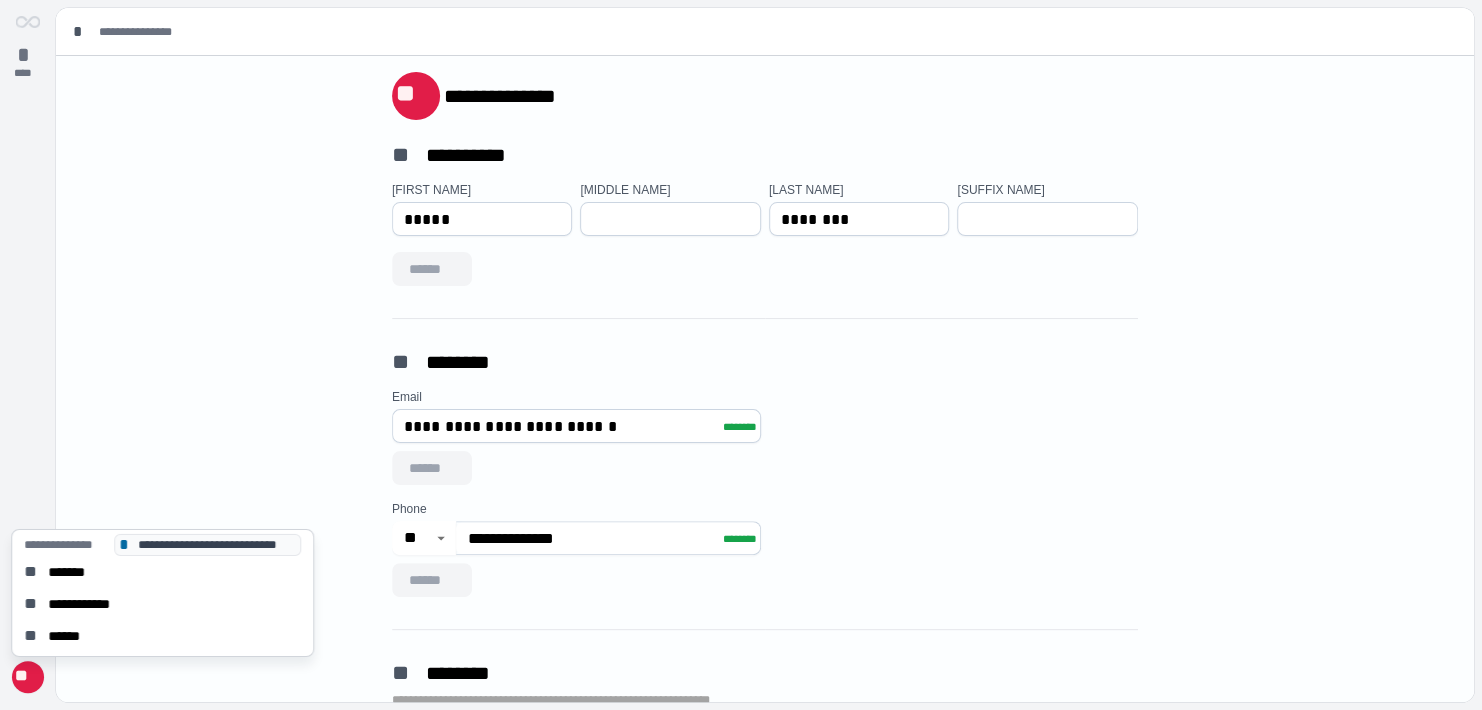 click on "**" at bounding box center (28, 678) 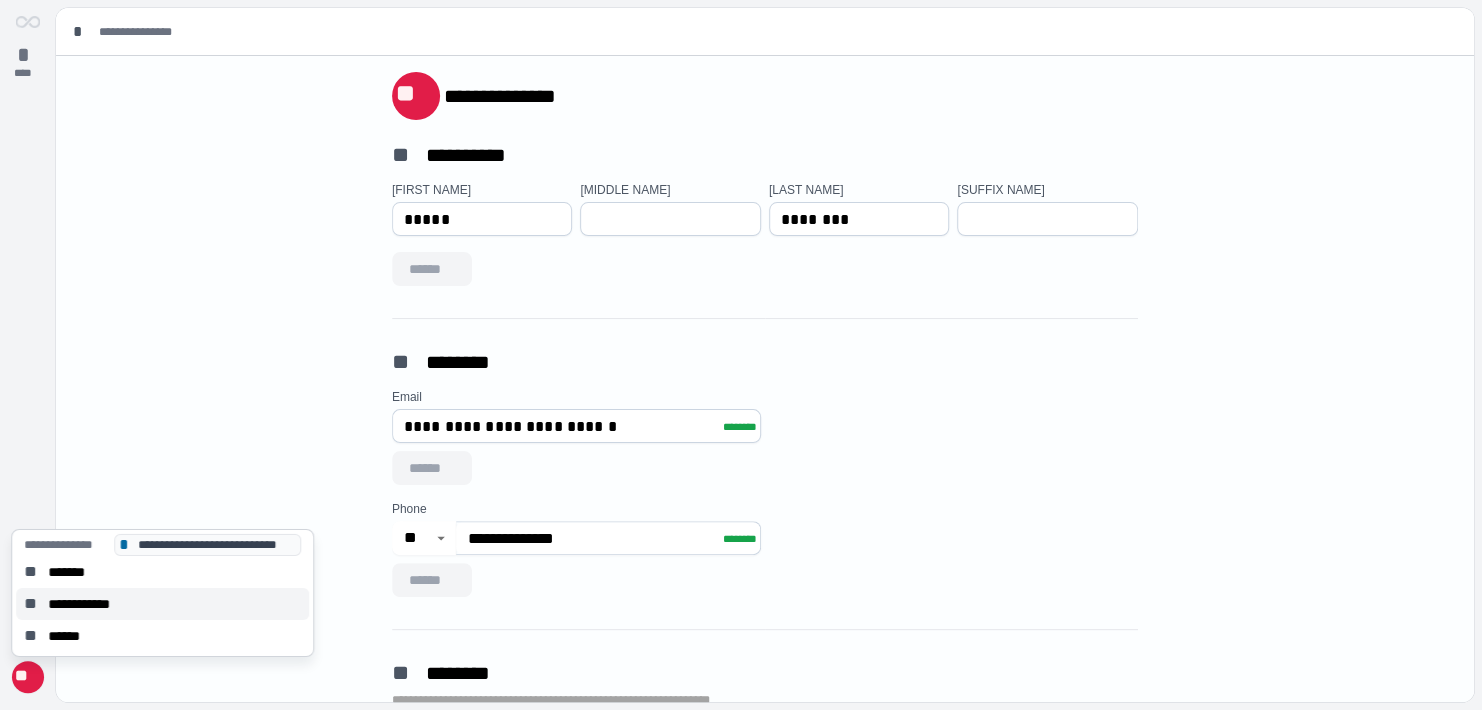 click on "**********" at bounding box center [162, 604] 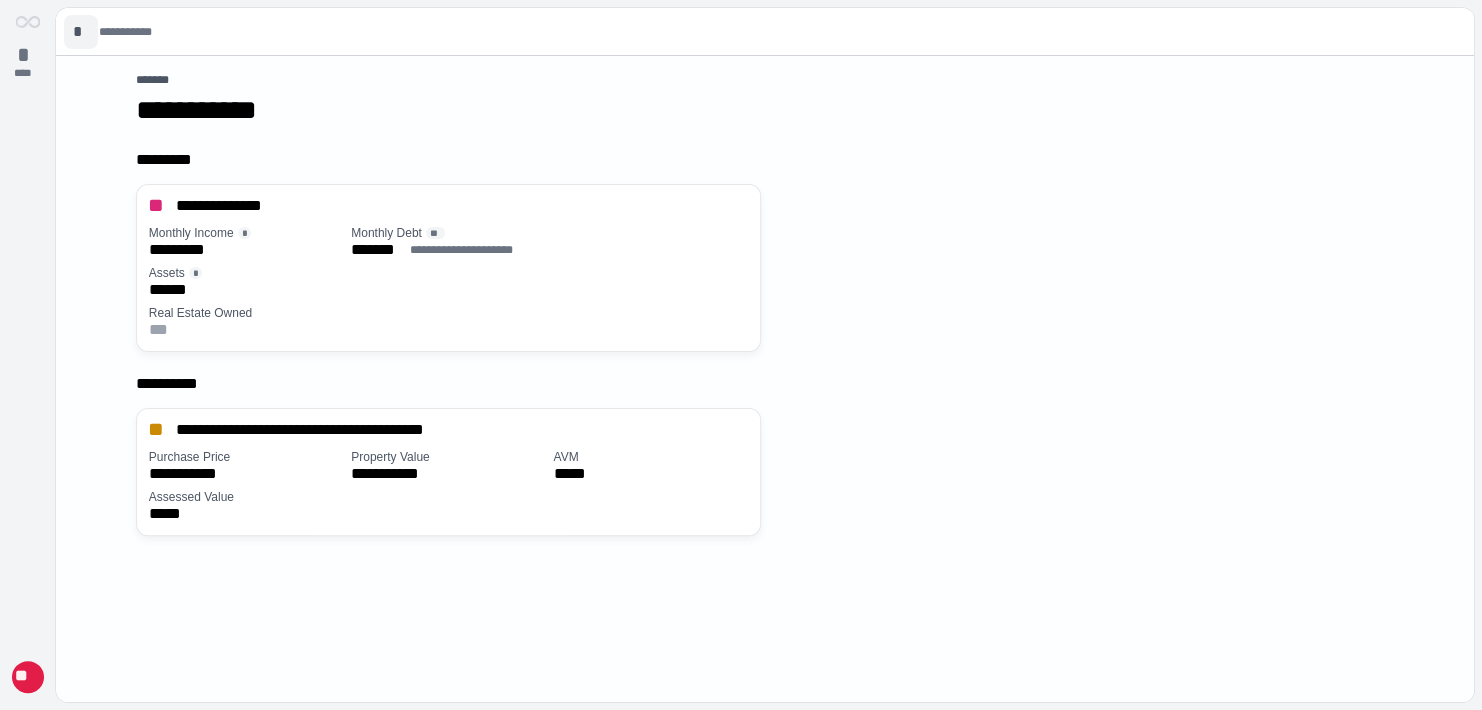 click on "*" at bounding box center (81, 32) 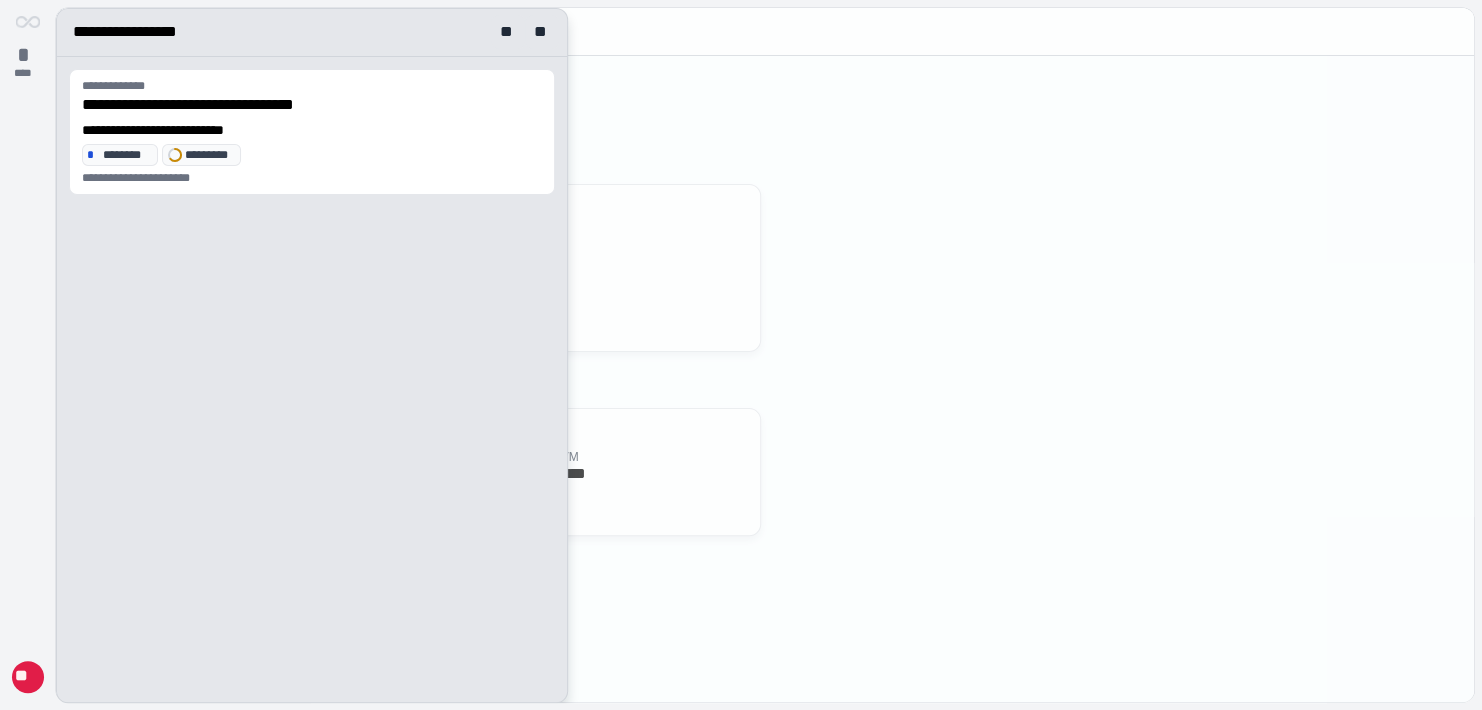 click at bounding box center [765, 355] 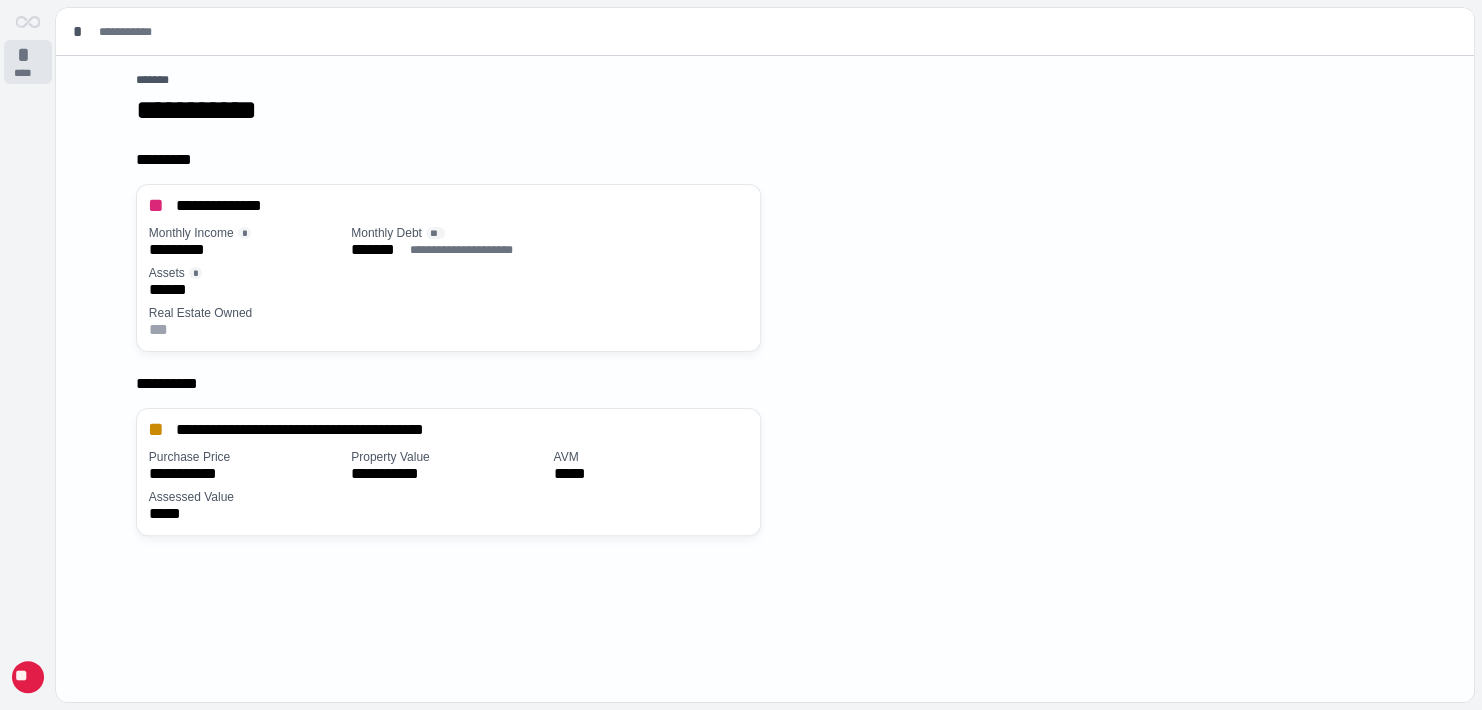 click on "****" at bounding box center (28, 73) 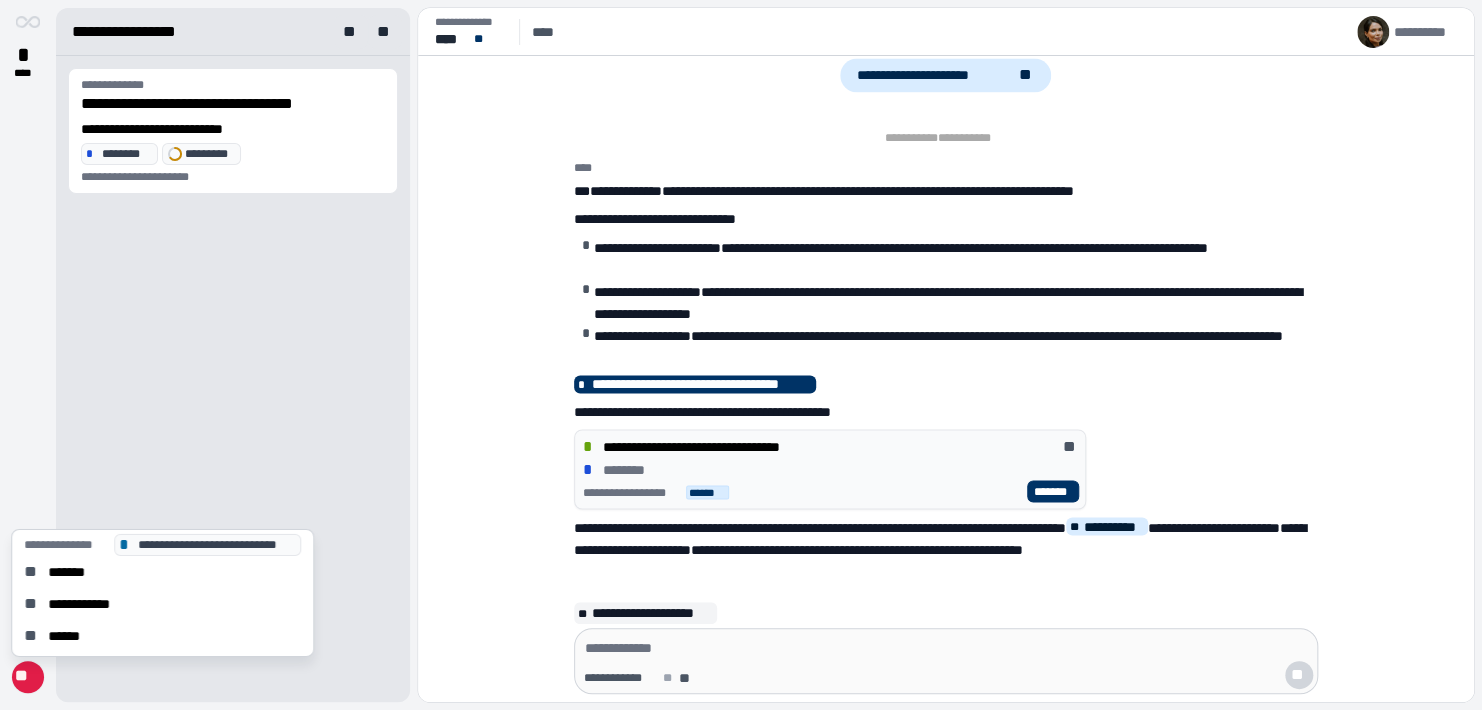 click on "**" at bounding box center (28, 678) 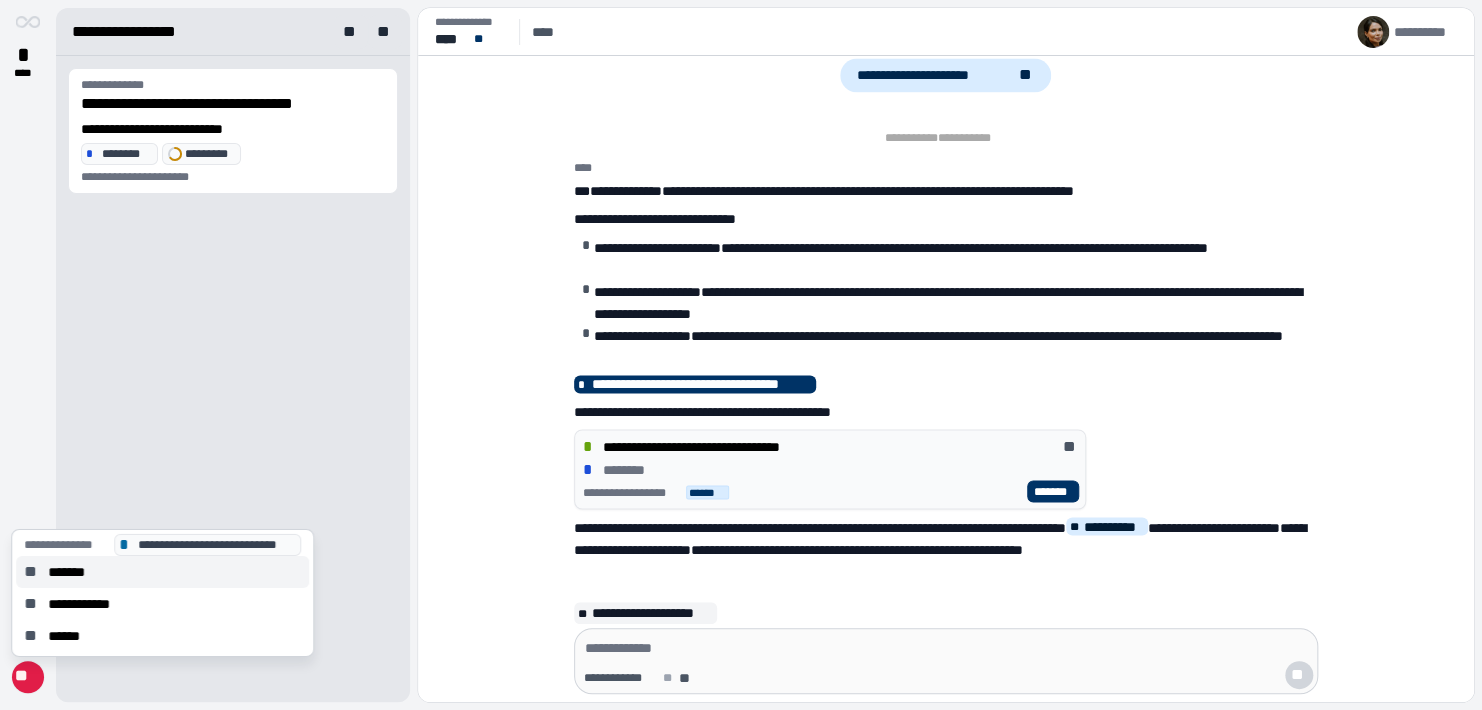 click on "*******" at bounding box center (73, 572) 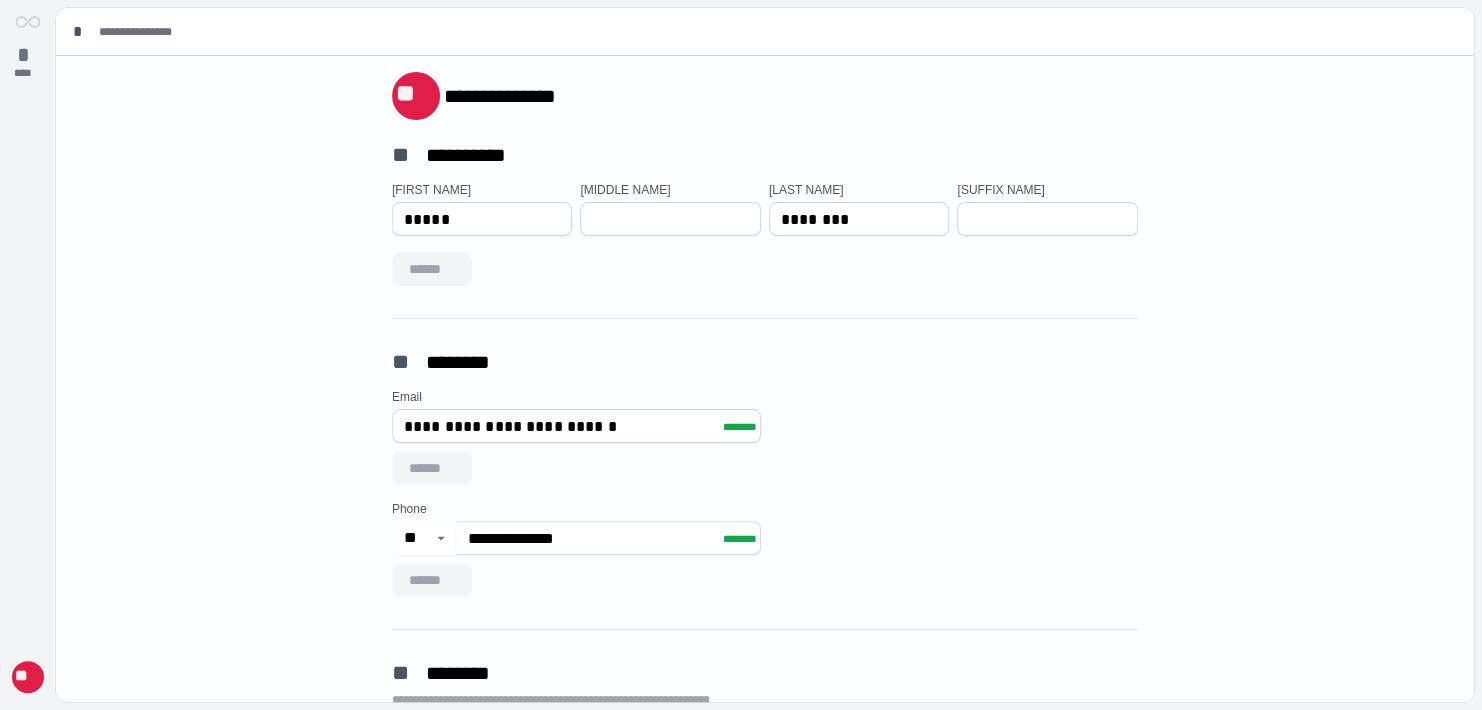click on "* ****" at bounding box center (28, 50) 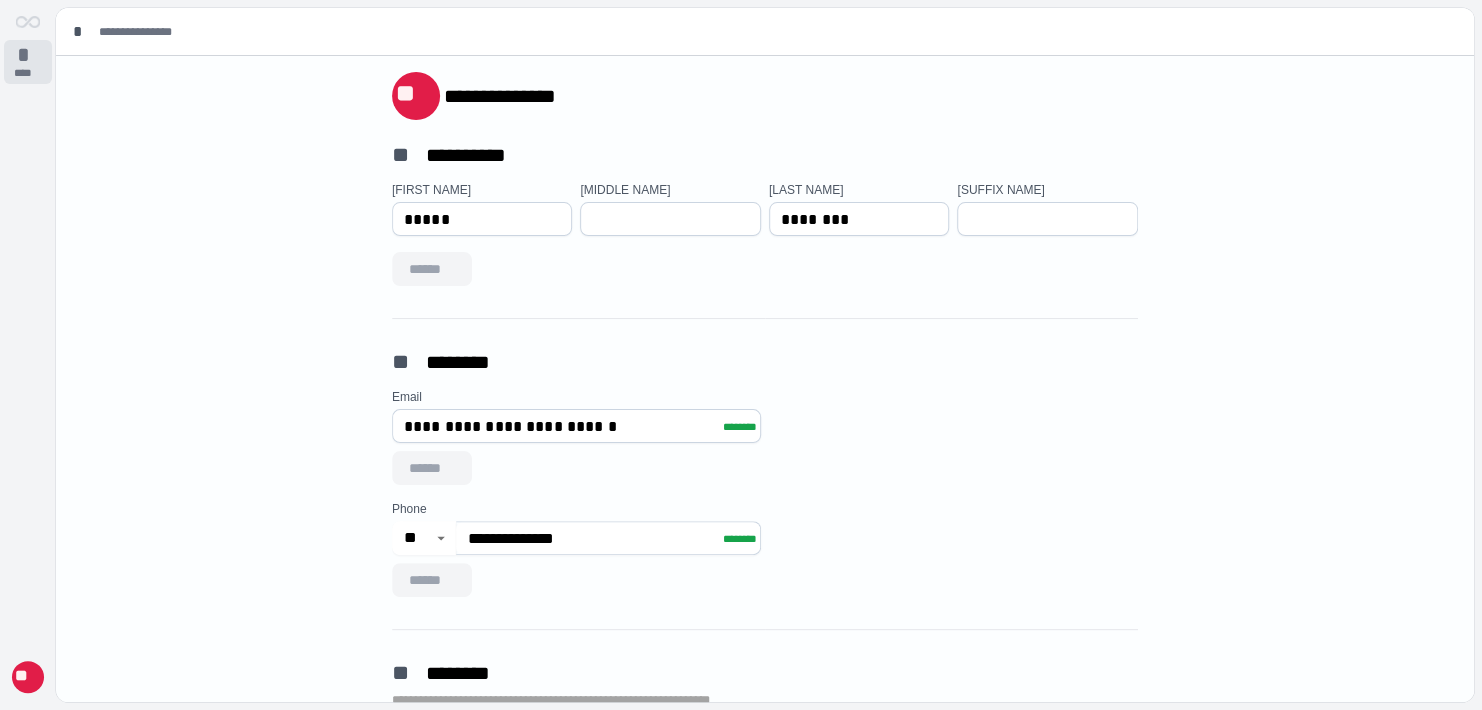 click on "****" at bounding box center (28, 73) 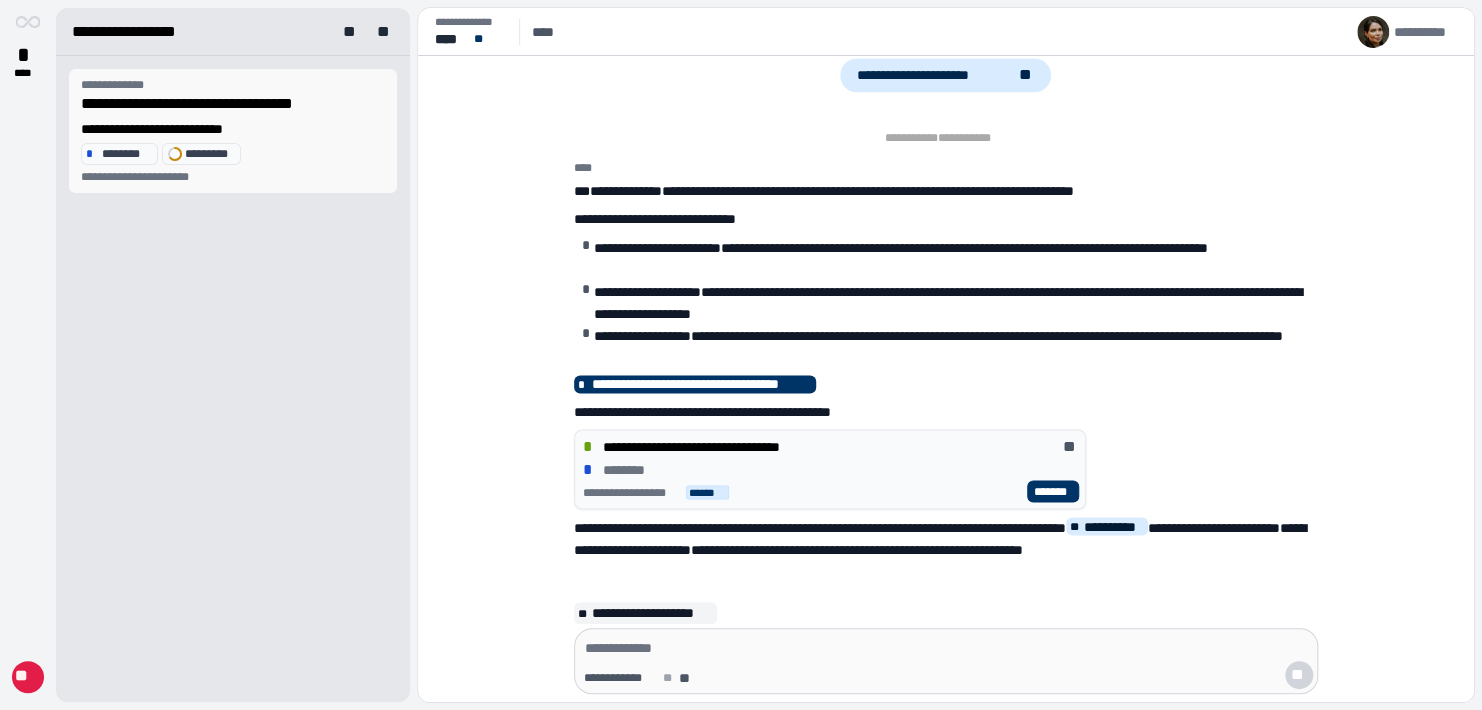 click on "********" at bounding box center [126, 154] 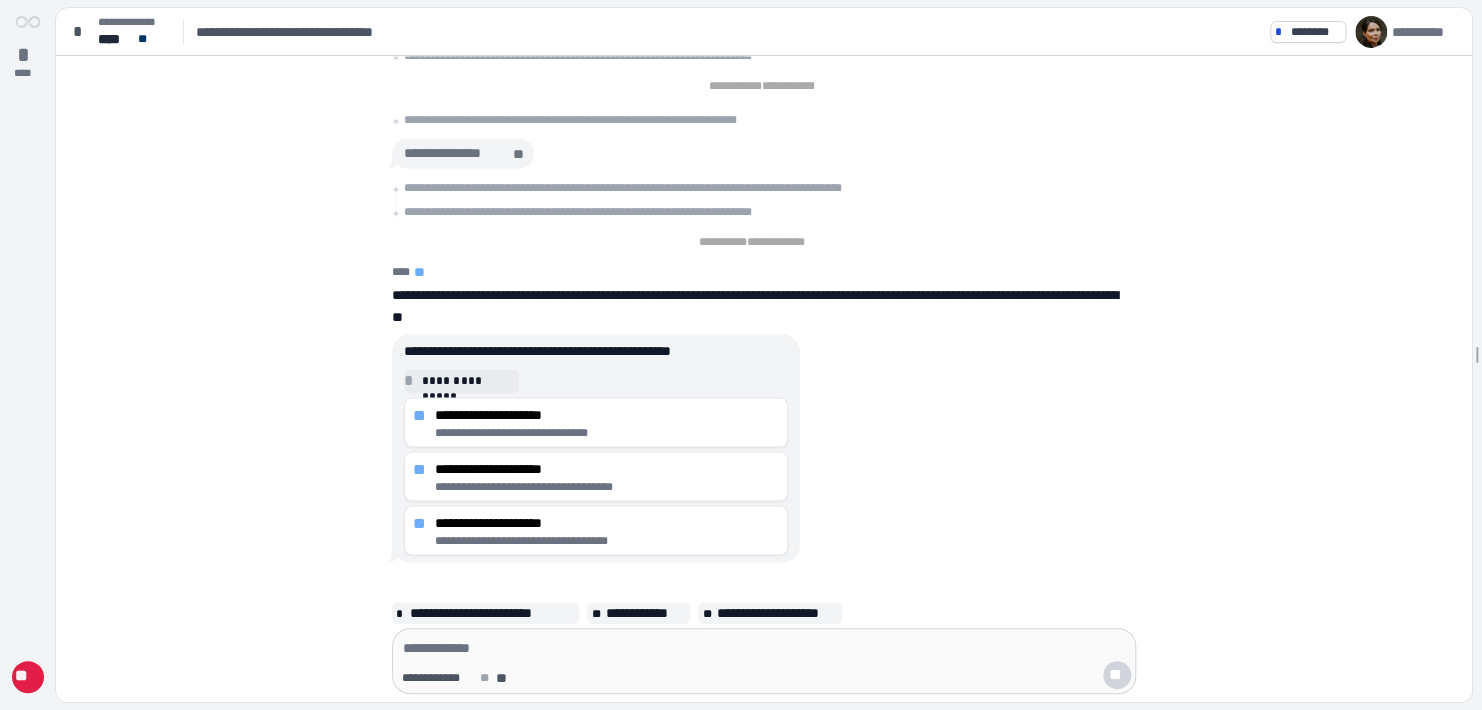 click on "**********" at bounding box center [764, 613] 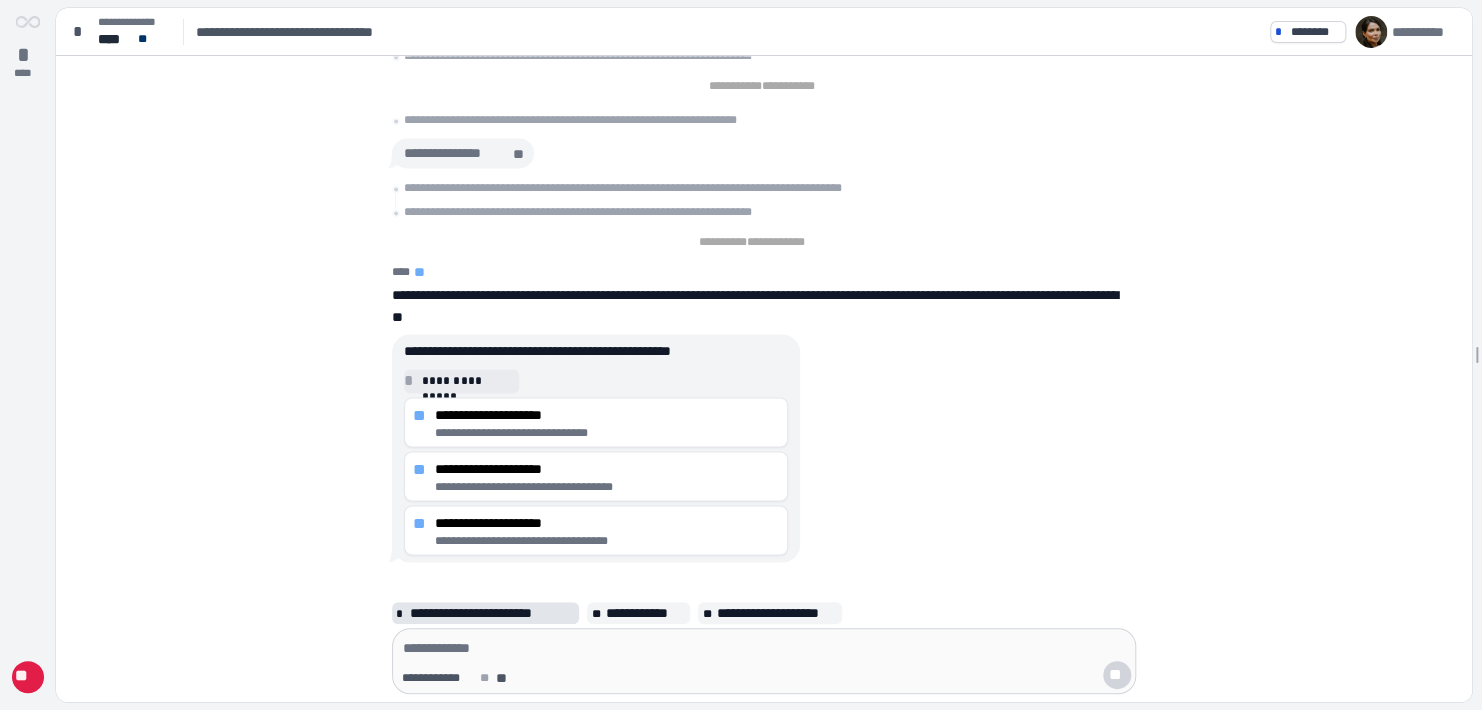click on "**********" at bounding box center (493, 613) 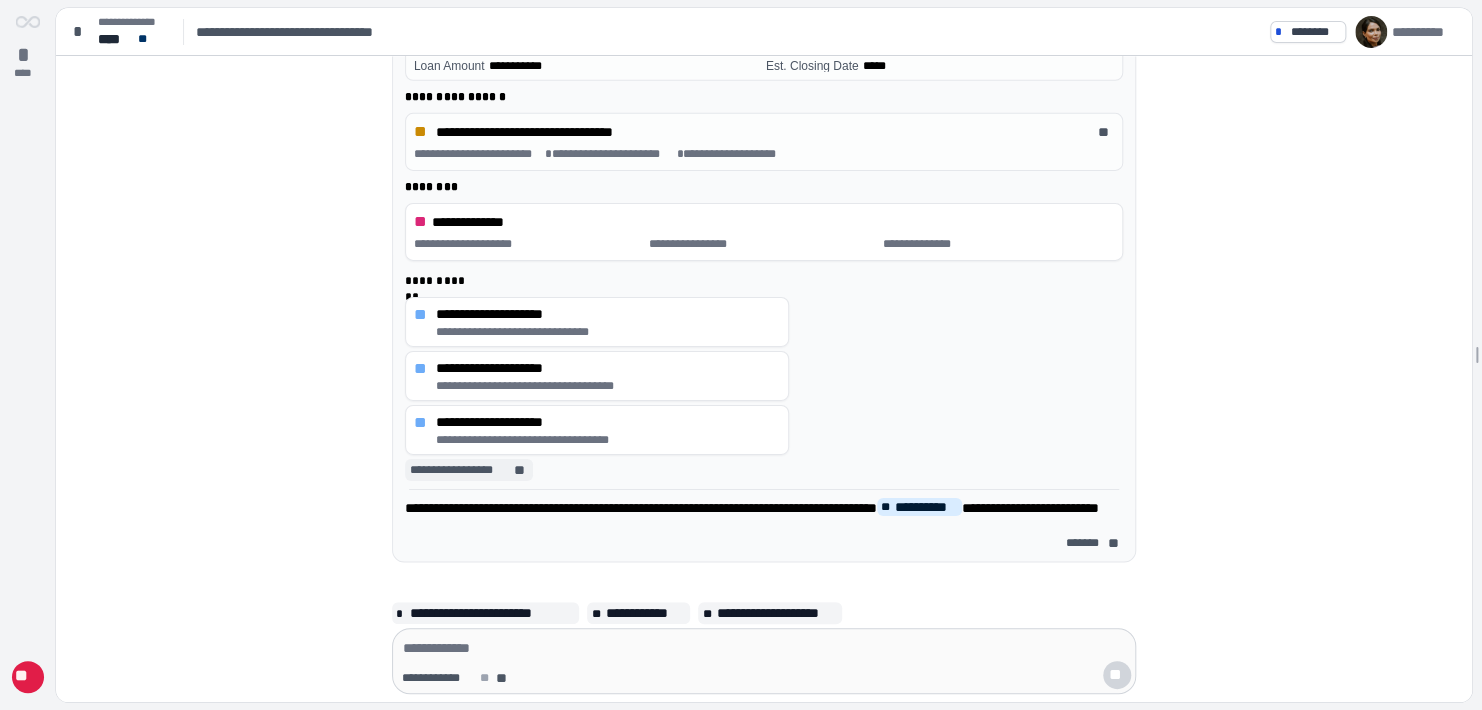 click on "**********" at bounding box center (460, 469) 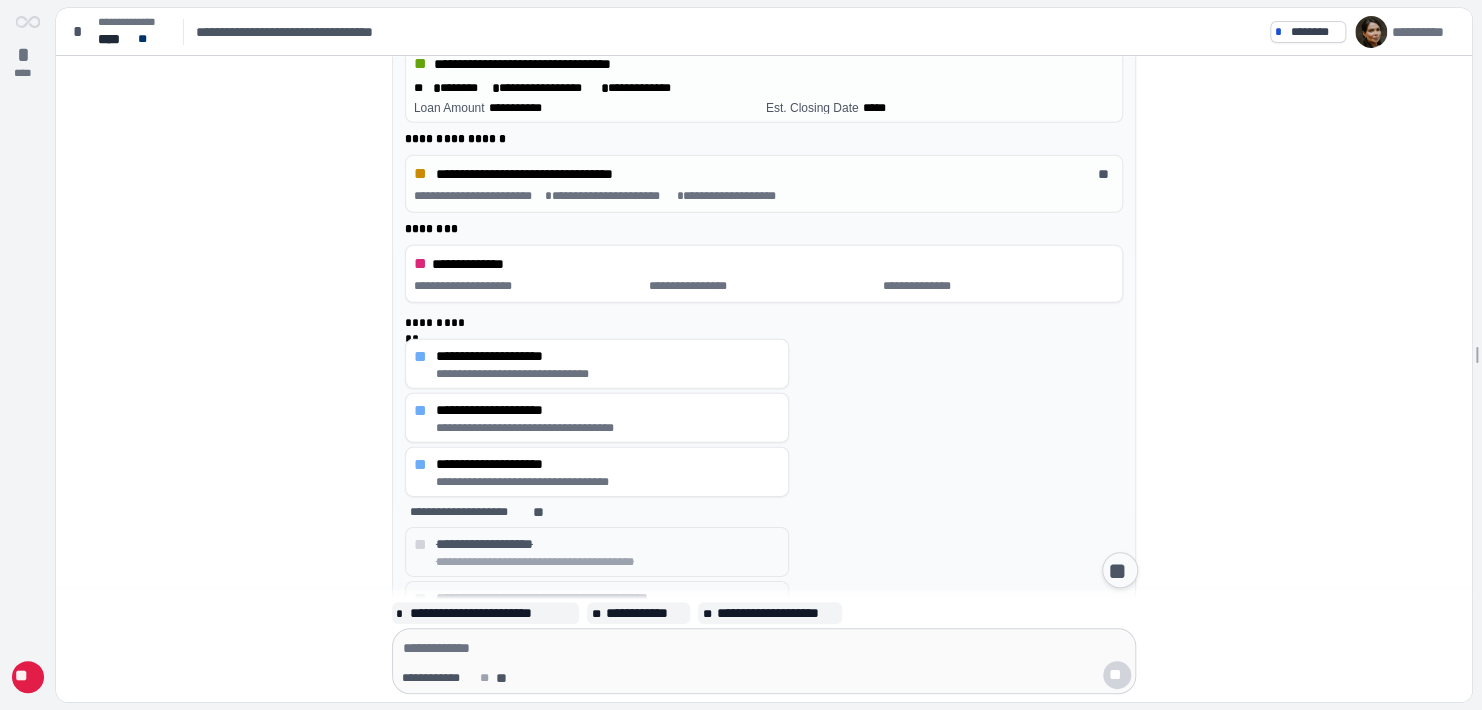 scroll, scrollTop: 320, scrollLeft: 0, axis: vertical 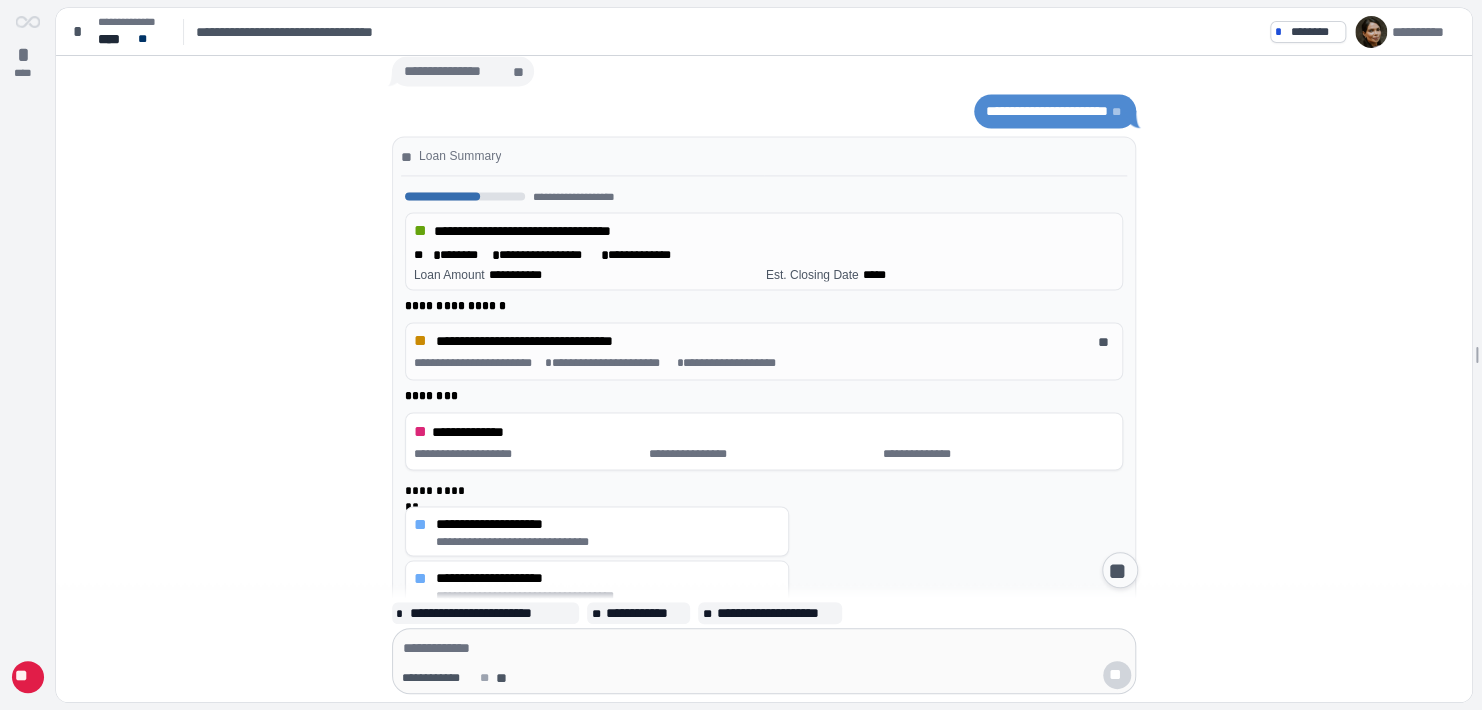 click on "[LOAN AMOUNT]" at bounding box center (588, 275) 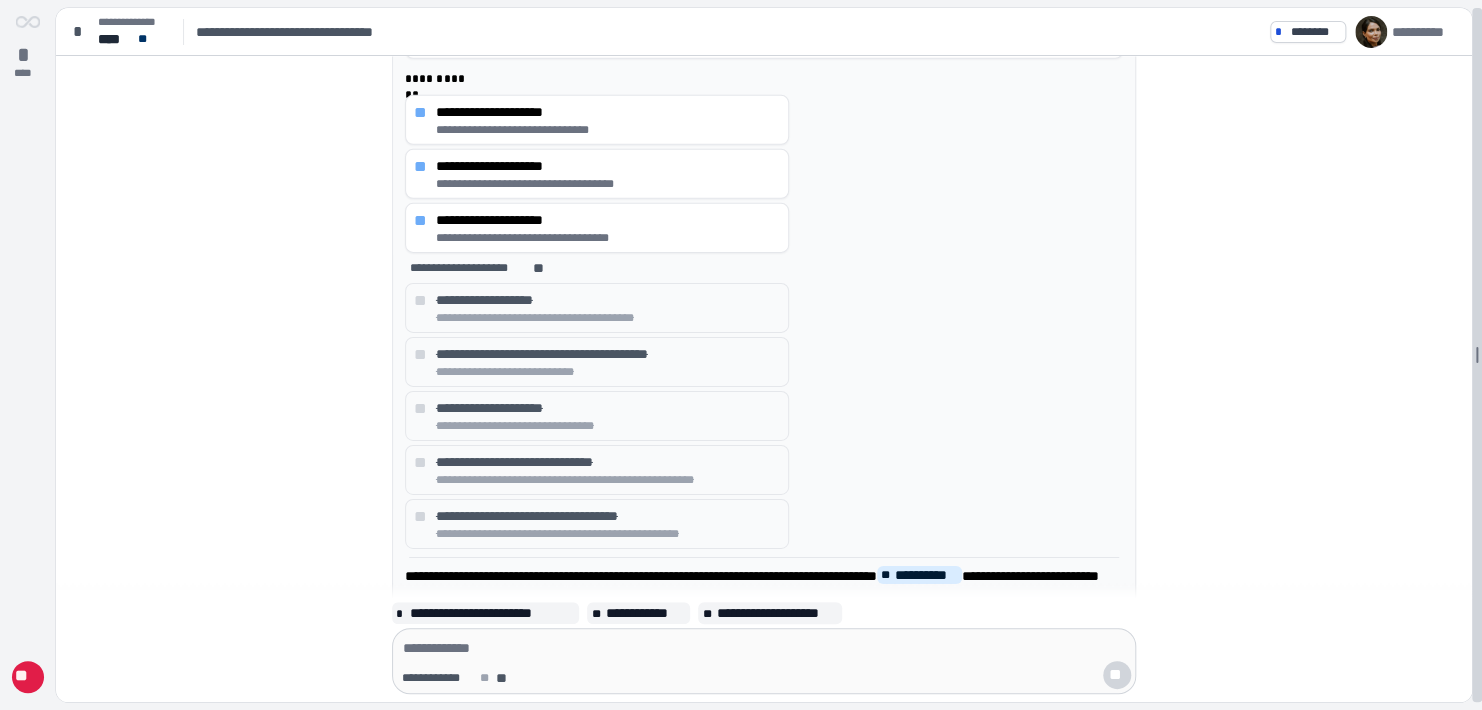 scroll, scrollTop: 0, scrollLeft: 0, axis: both 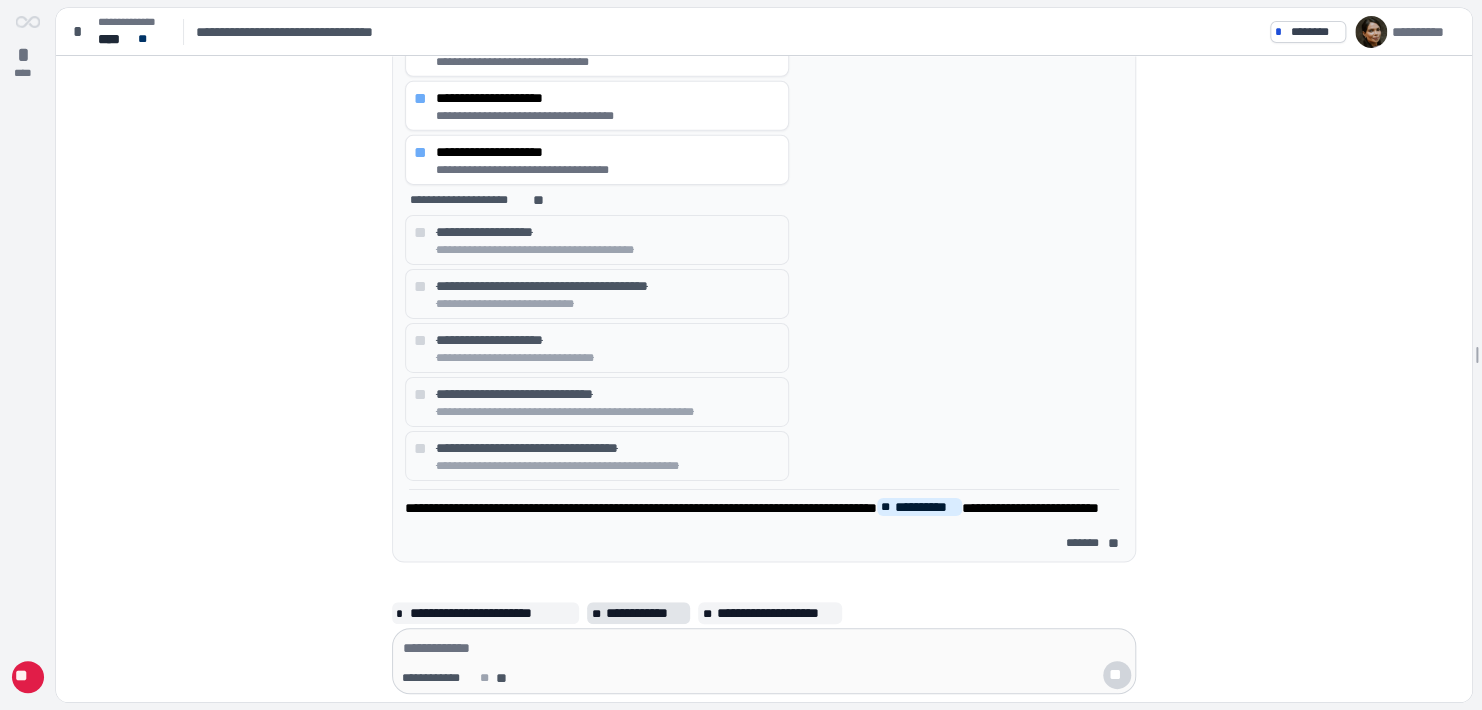 click on "**********" at bounding box center (645, 613) 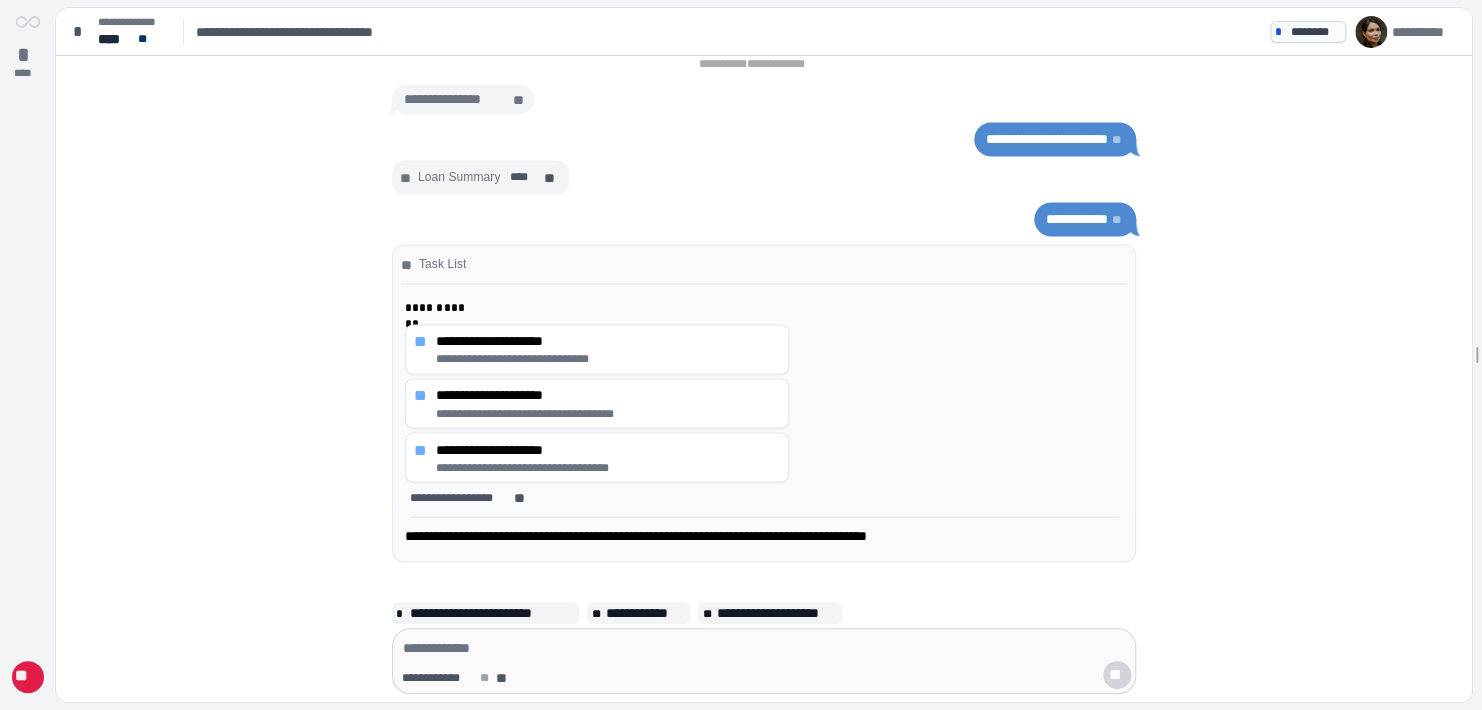 click on "********" at bounding box center (1315, 32) 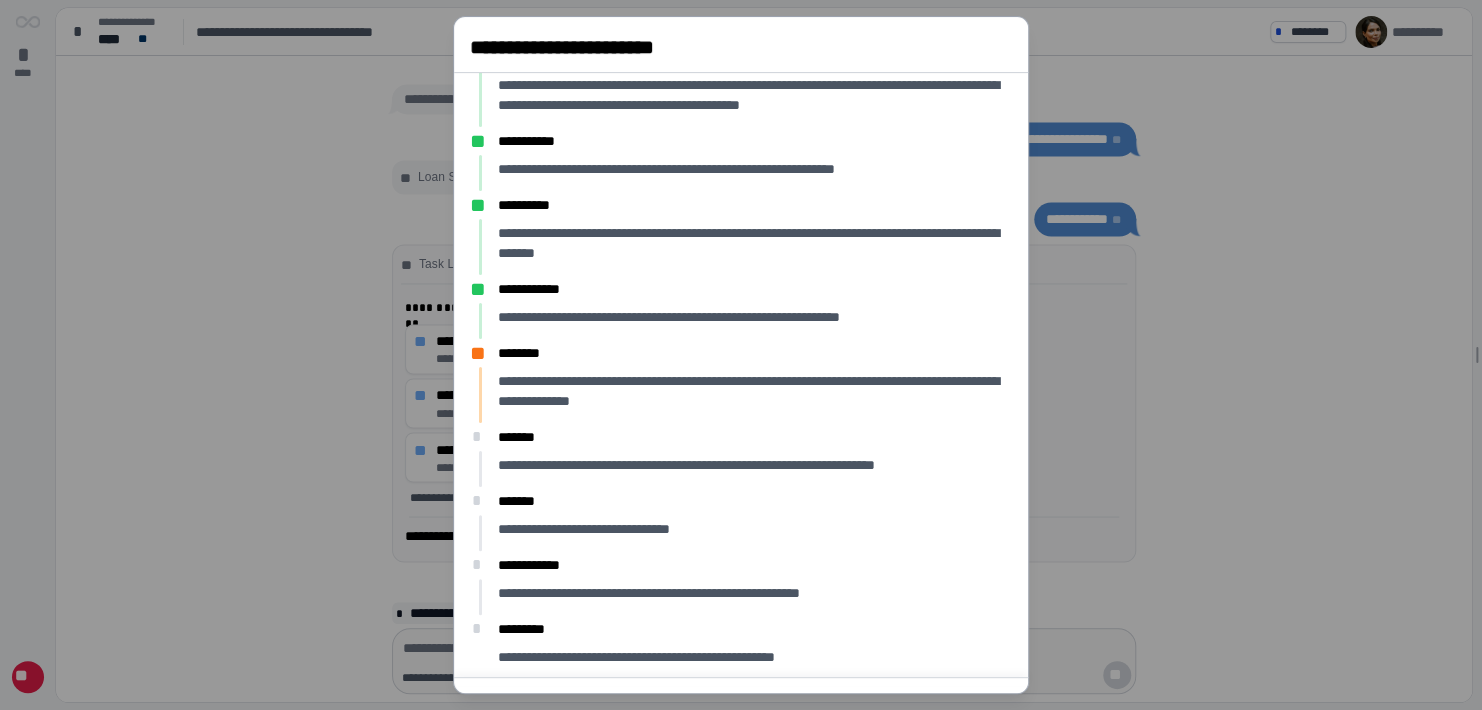 scroll, scrollTop: 31, scrollLeft: 0, axis: vertical 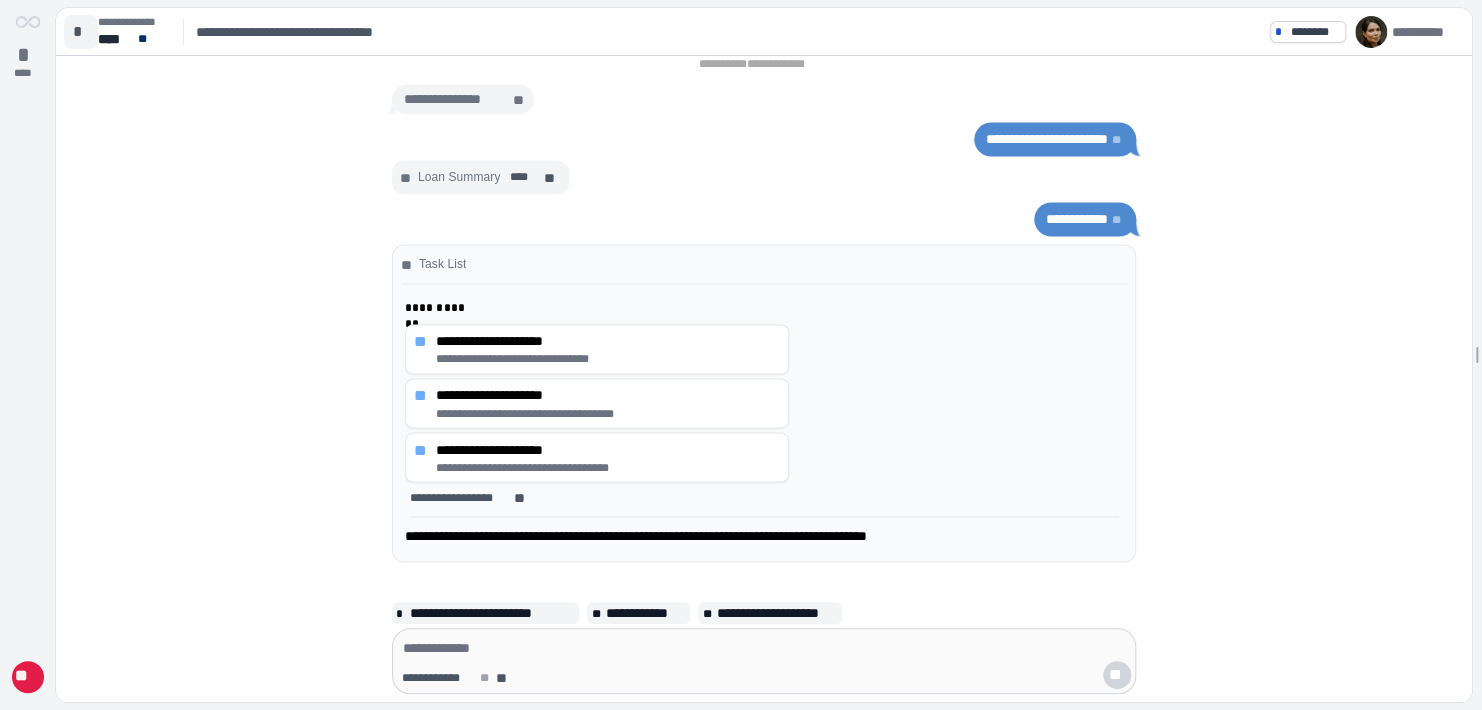 click on "*" at bounding box center [81, 32] 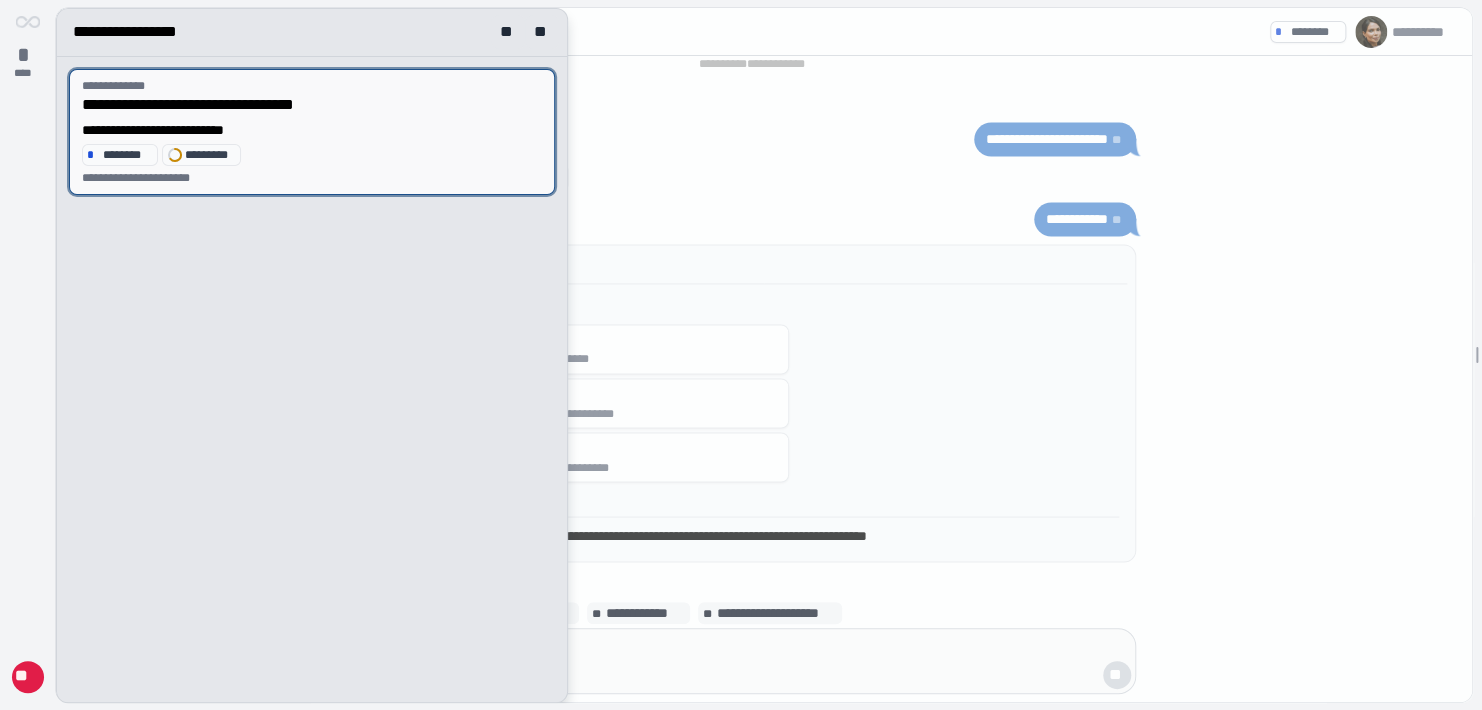 click on "********" at bounding box center [127, 155] 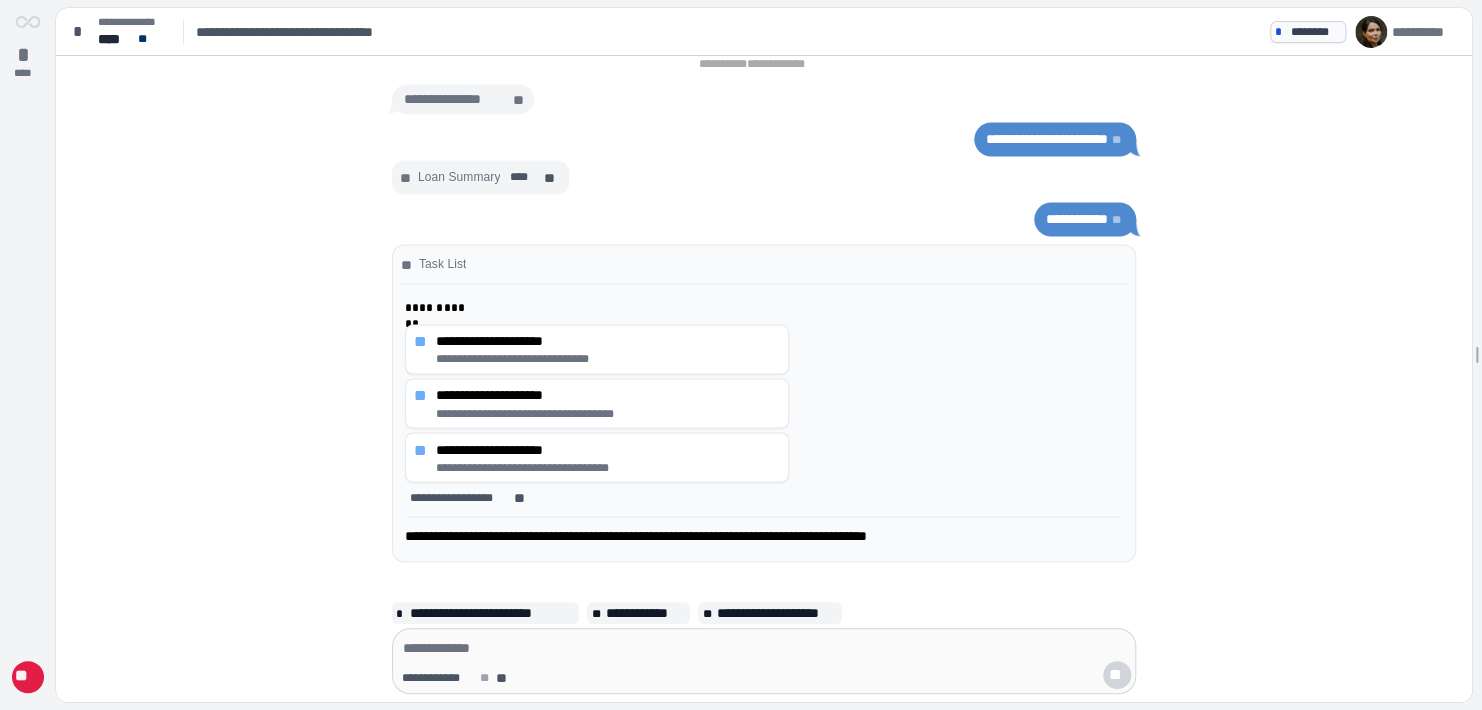 click on "*" at bounding box center (1281, 32) 